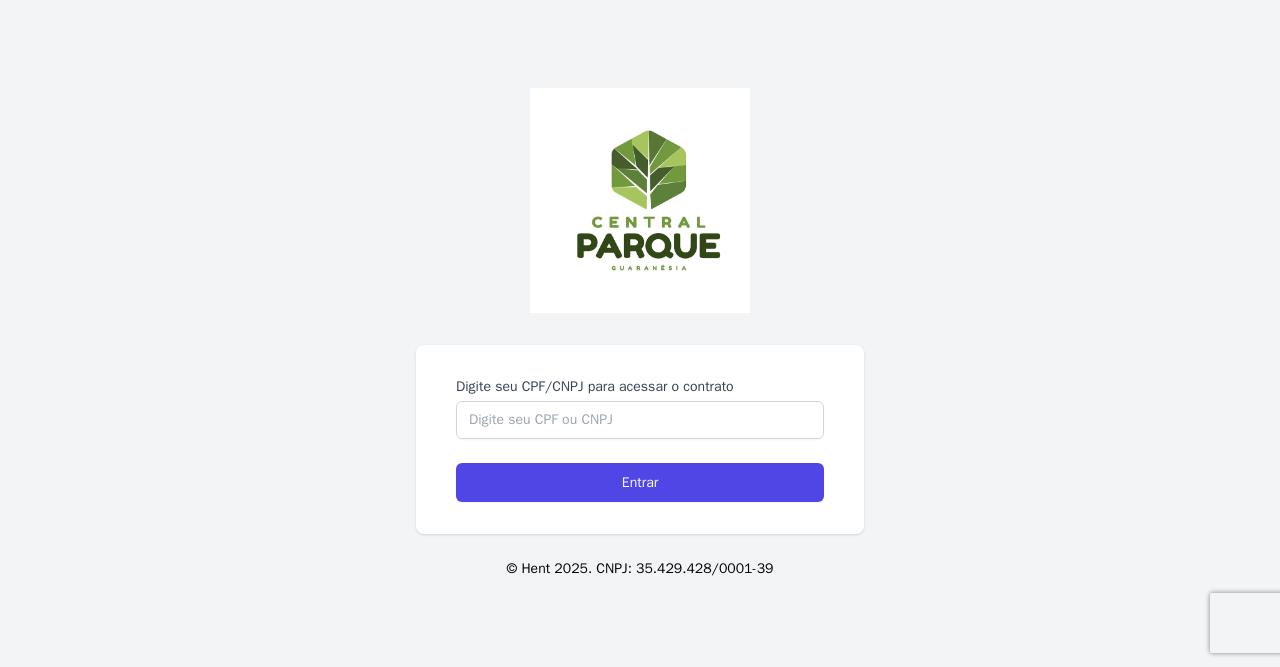 click on "Digite seu CPF/CNPJ para acessar o contrato" at bounding box center (640, 420) 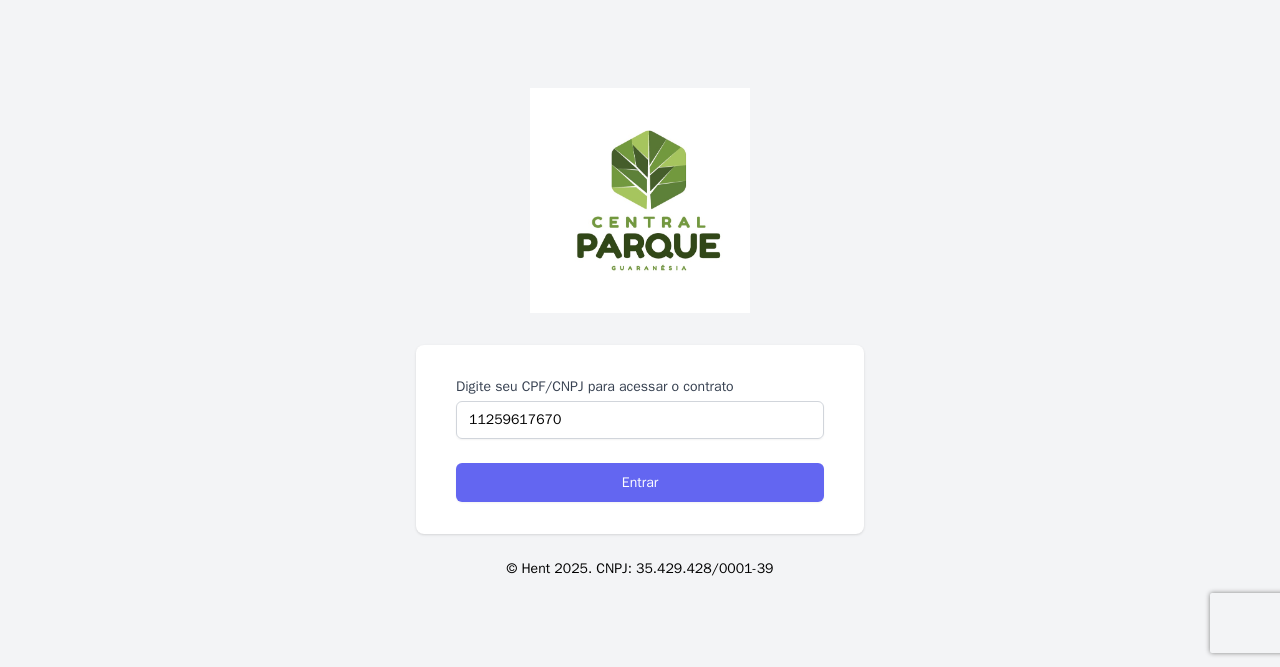 type on "11259617670" 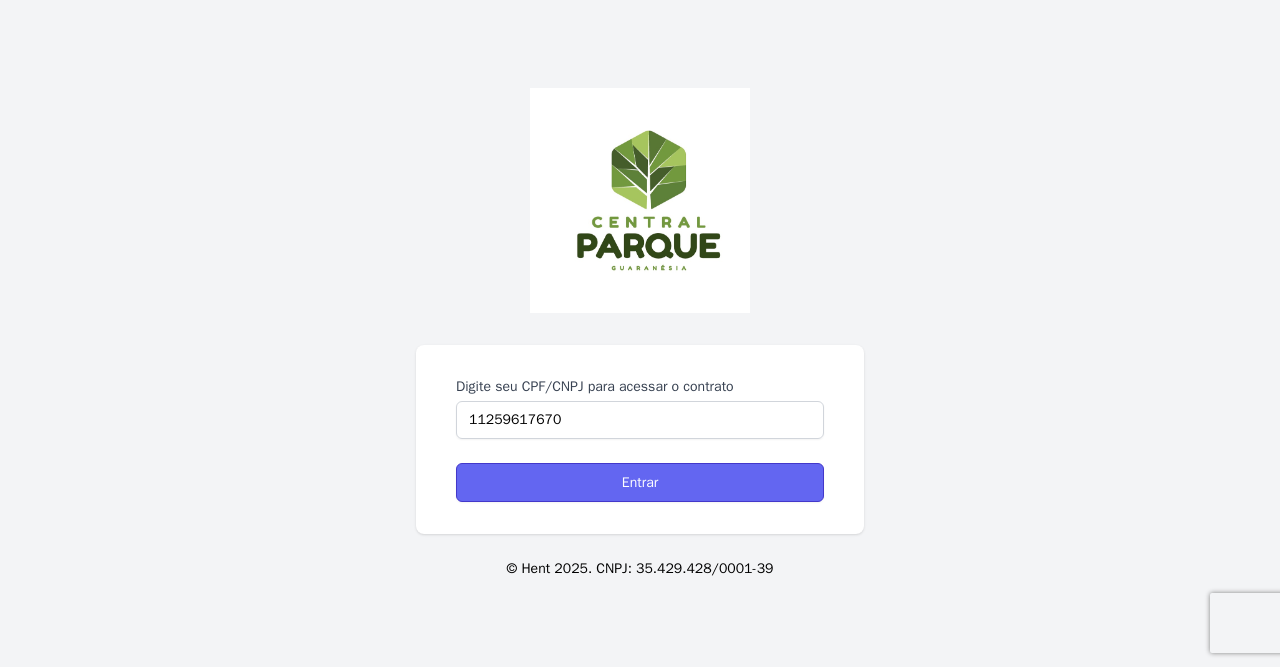click on "Entrar" at bounding box center [640, 482] 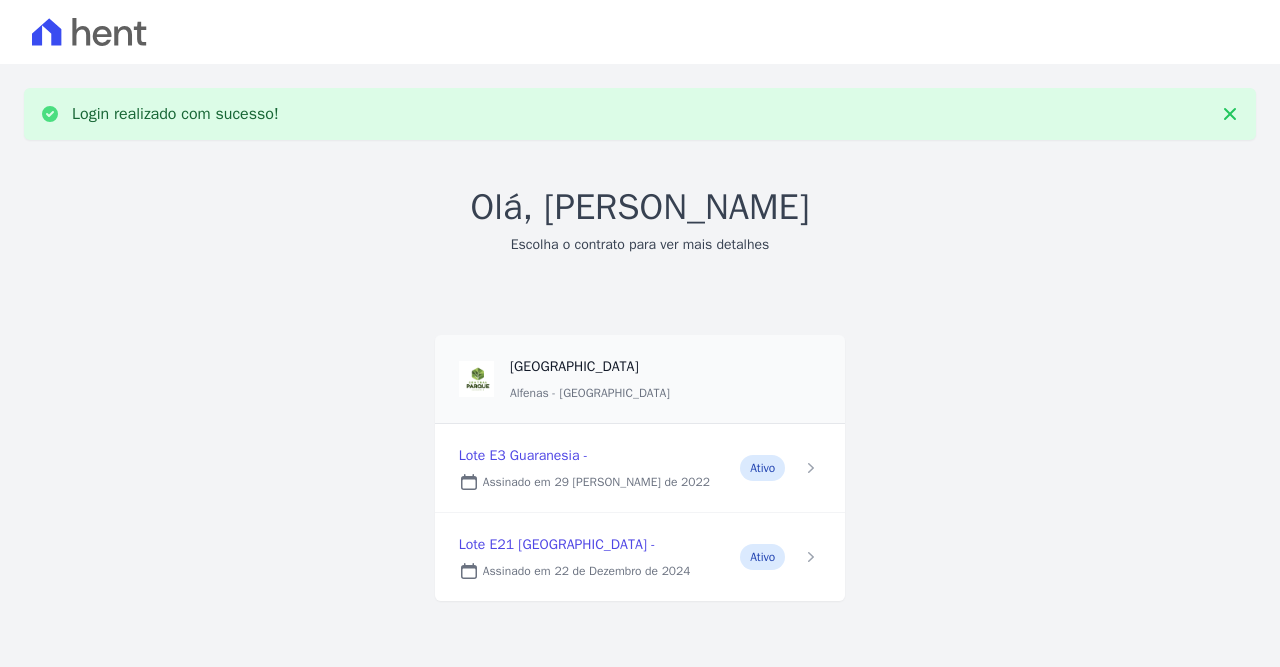 scroll, scrollTop: 0, scrollLeft: 0, axis: both 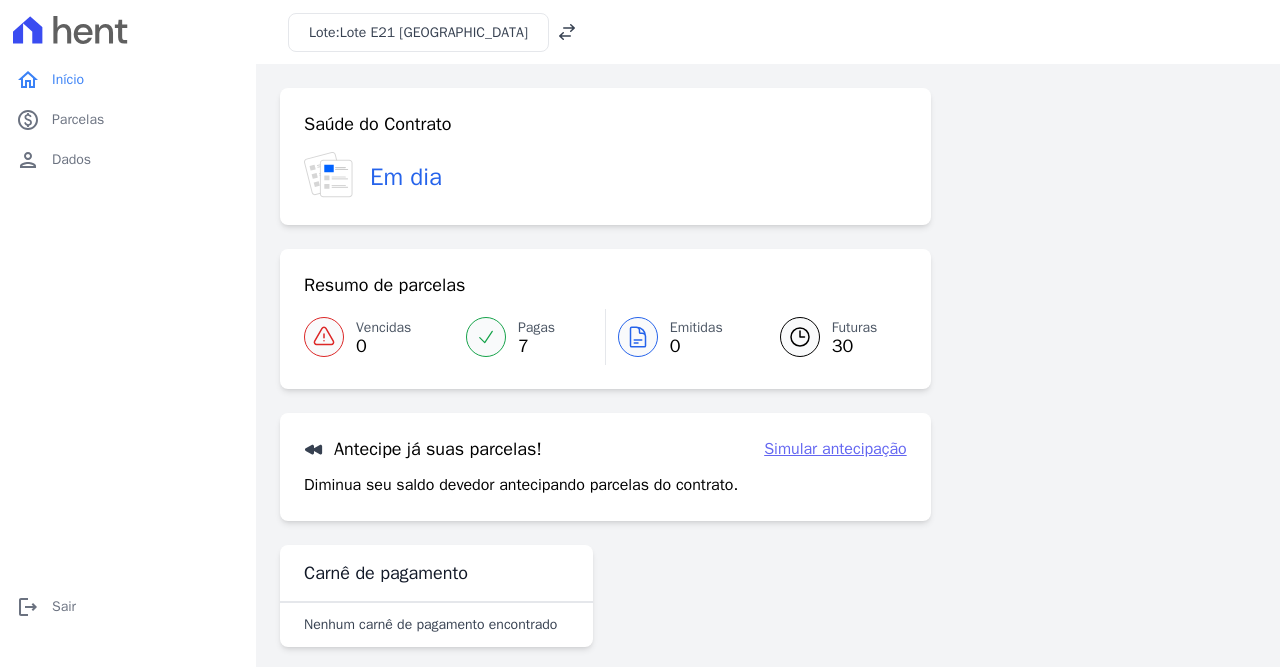 click on "7" at bounding box center (536, 346) 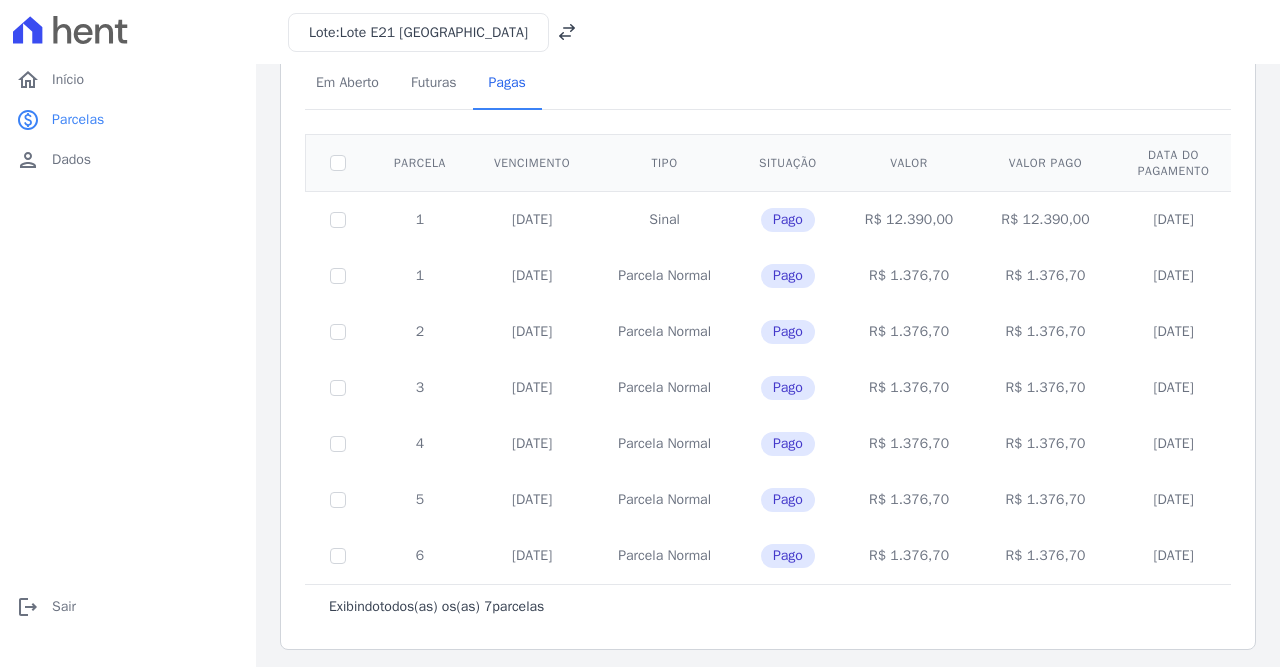 scroll, scrollTop: 101, scrollLeft: 0, axis: vertical 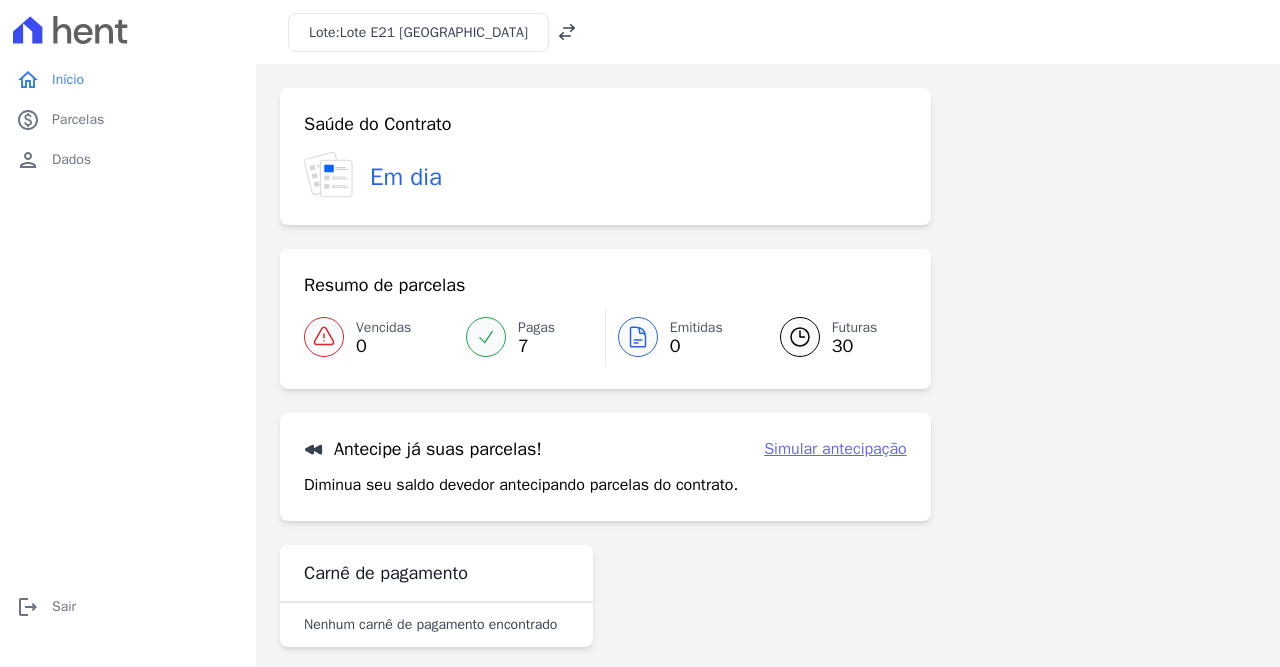 click on "Lote E21 [GEOGRAPHIC_DATA]" at bounding box center [434, 32] 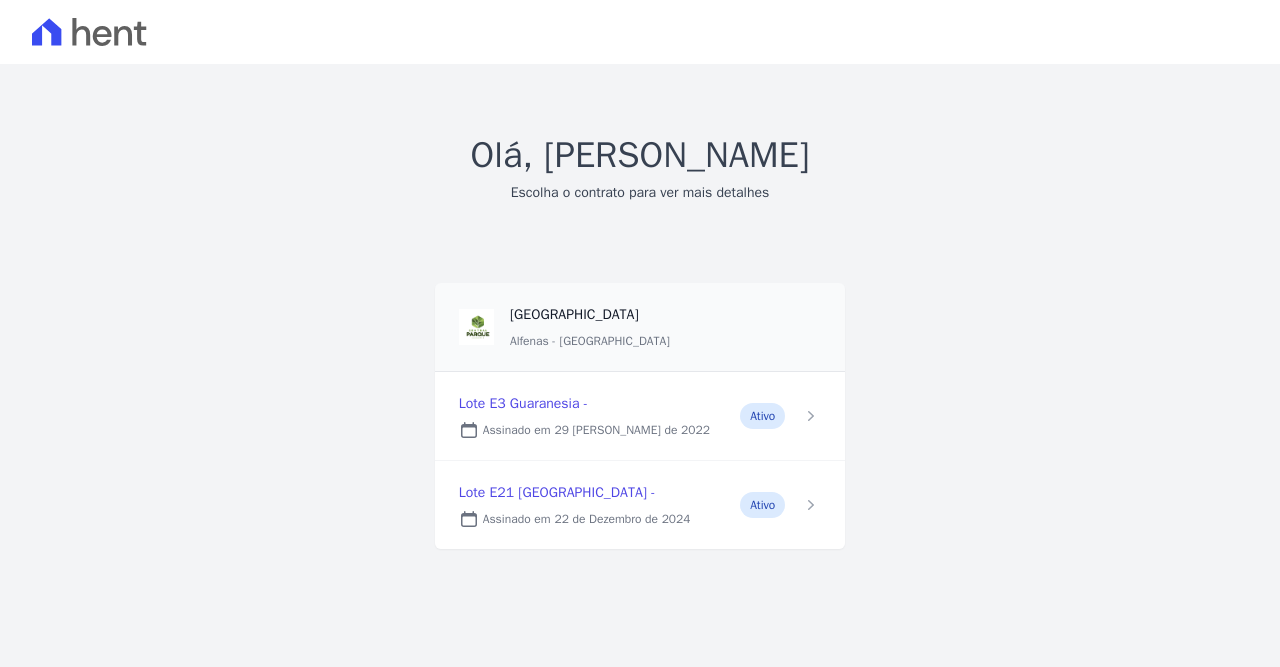 click at bounding box center [640, 416] 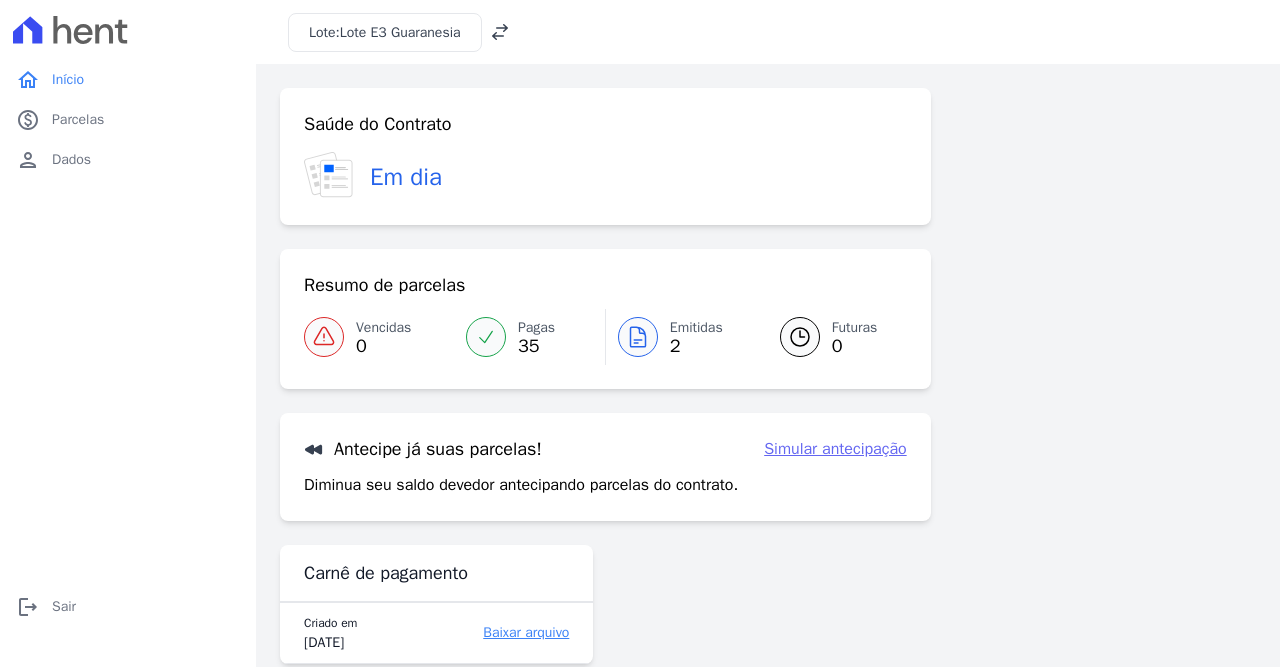 click at bounding box center [486, 337] 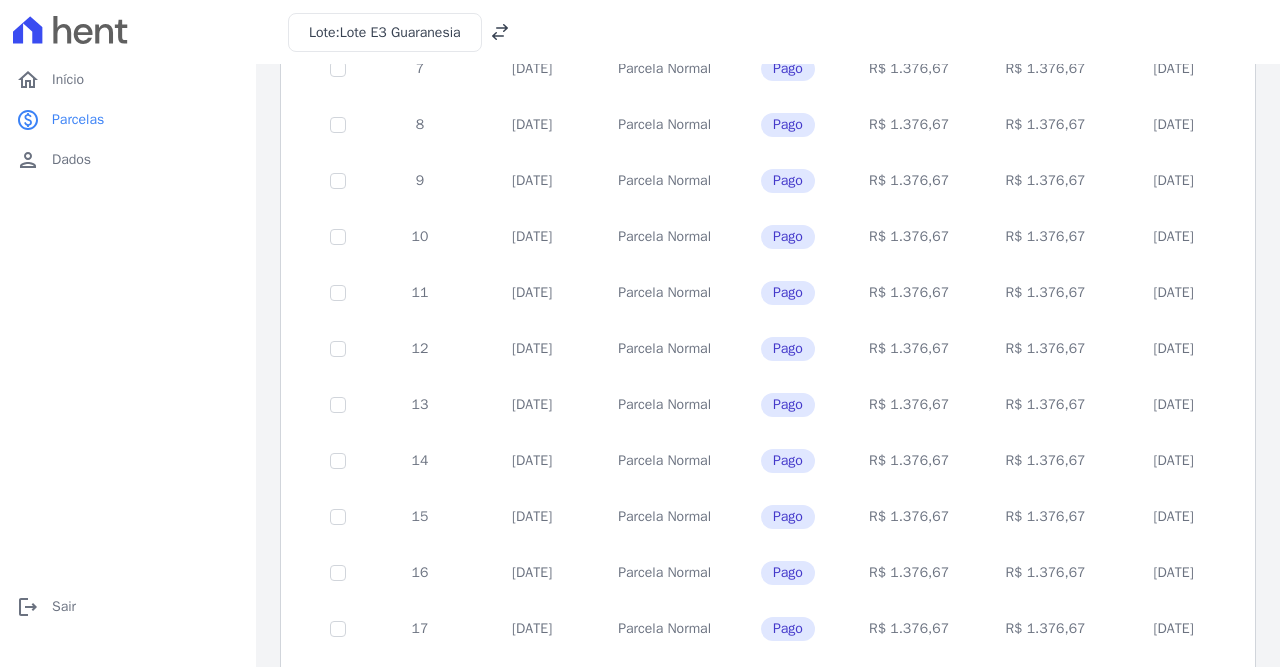 scroll, scrollTop: 855, scrollLeft: 0, axis: vertical 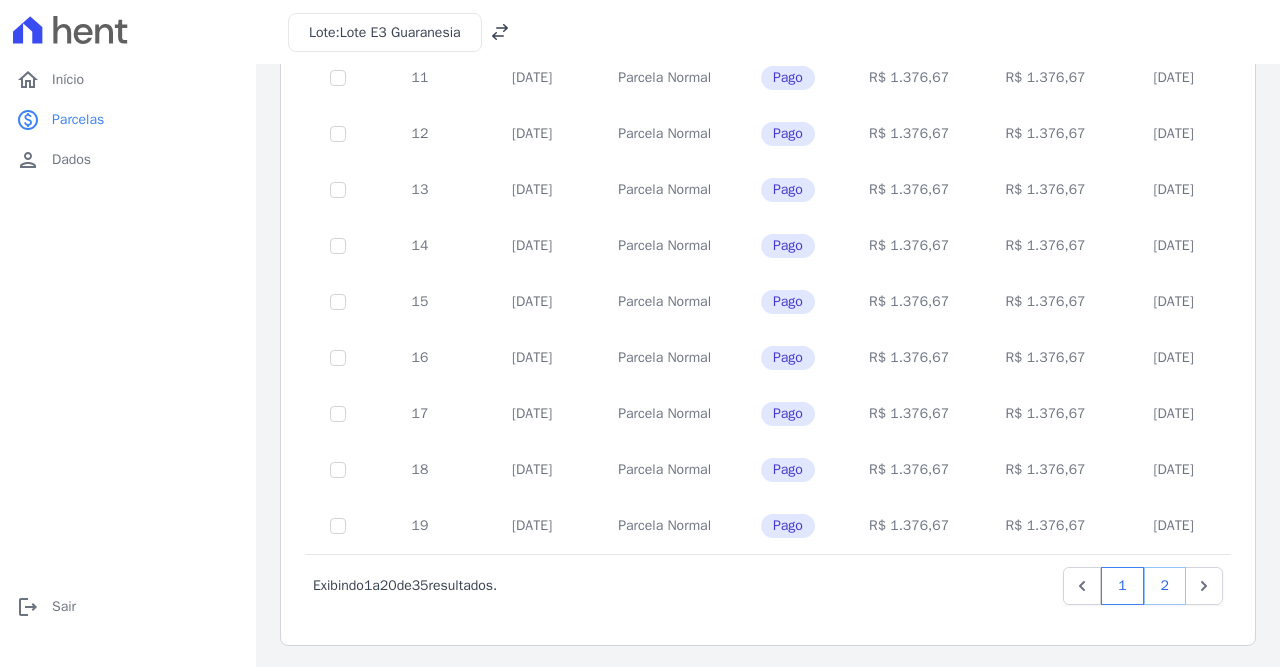 click on "2" at bounding box center [1165, 586] 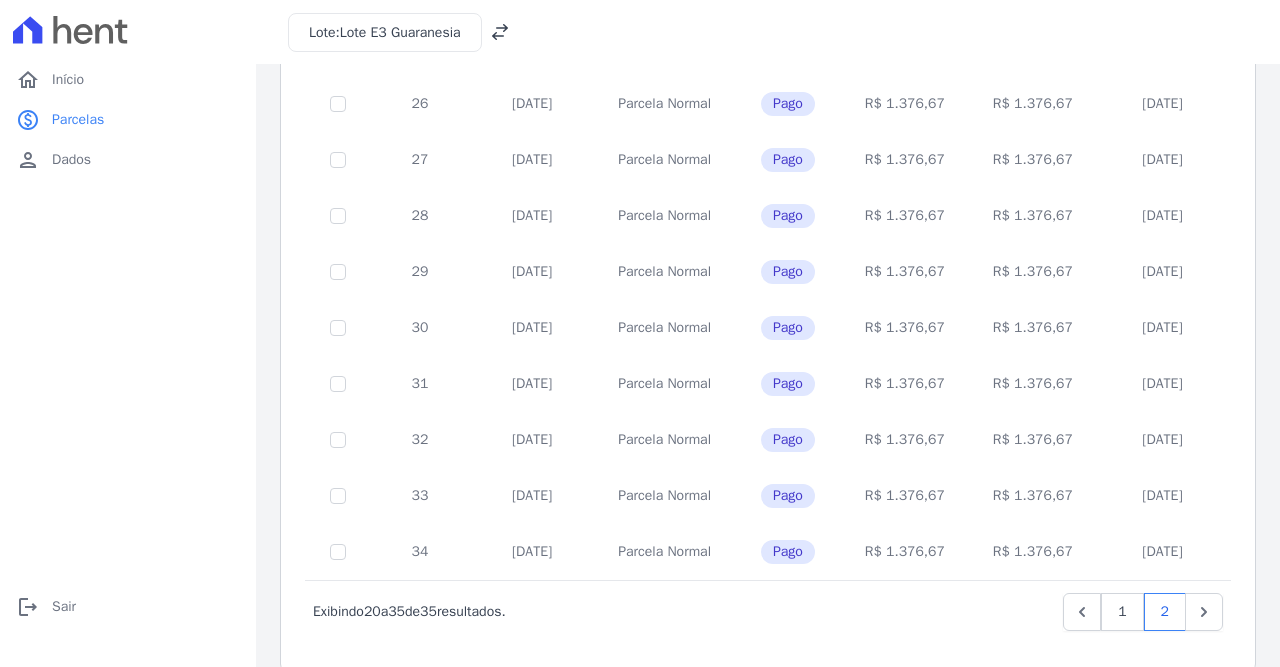 scroll, scrollTop: 575, scrollLeft: 0, axis: vertical 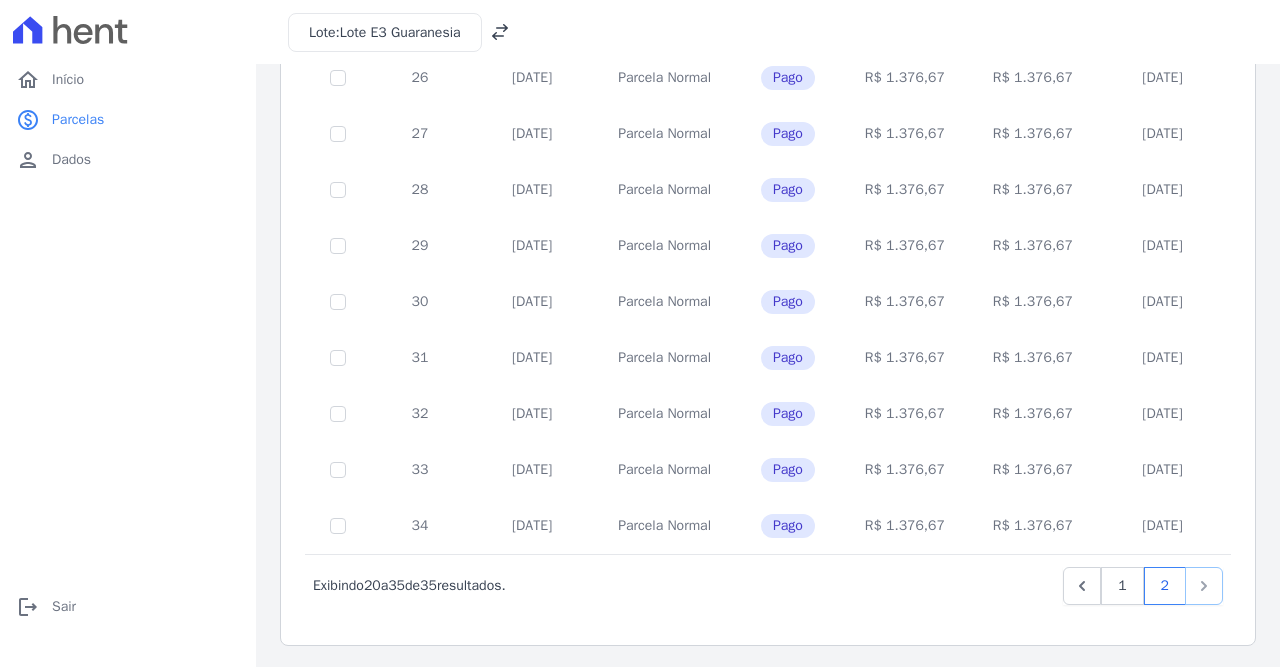 click 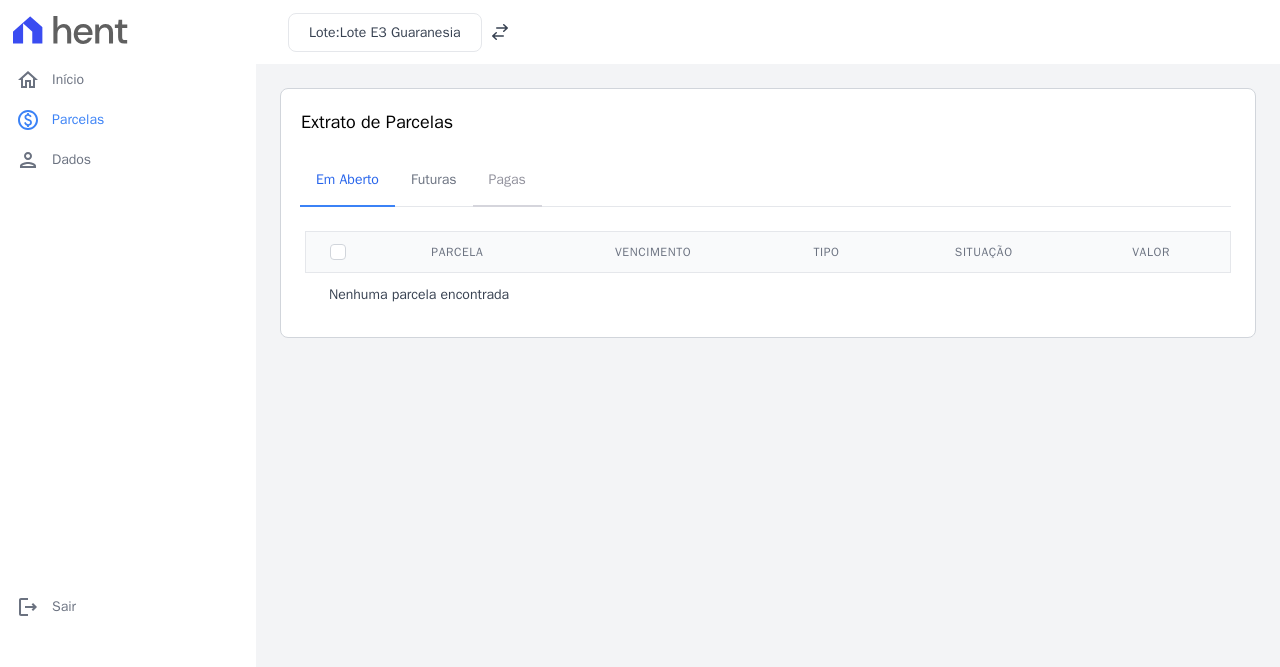 click on "Pagas" at bounding box center (507, 181) 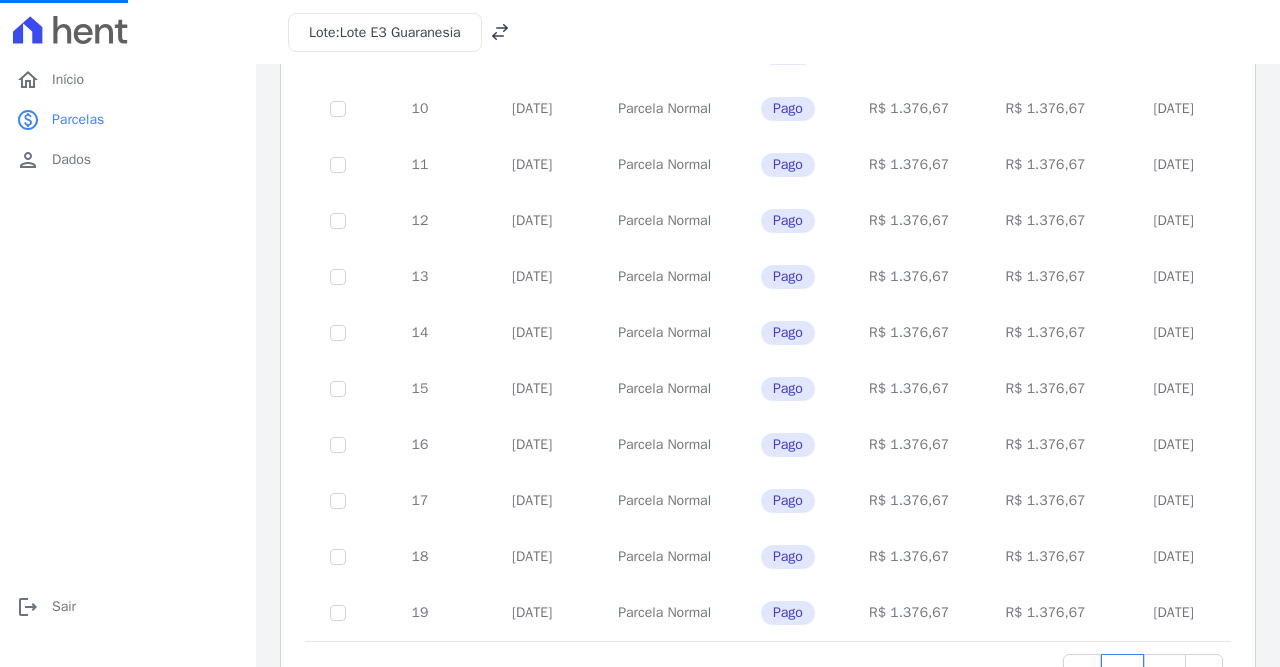 scroll, scrollTop: 855, scrollLeft: 0, axis: vertical 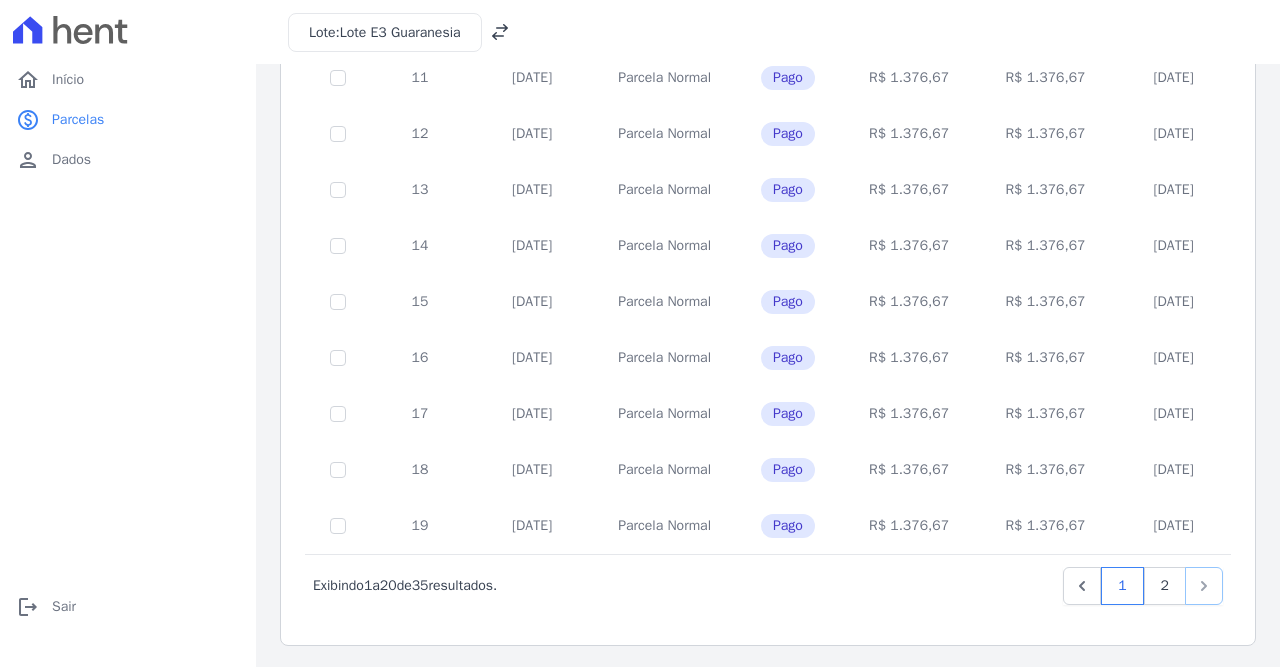 click at bounding box center (1204, 586) 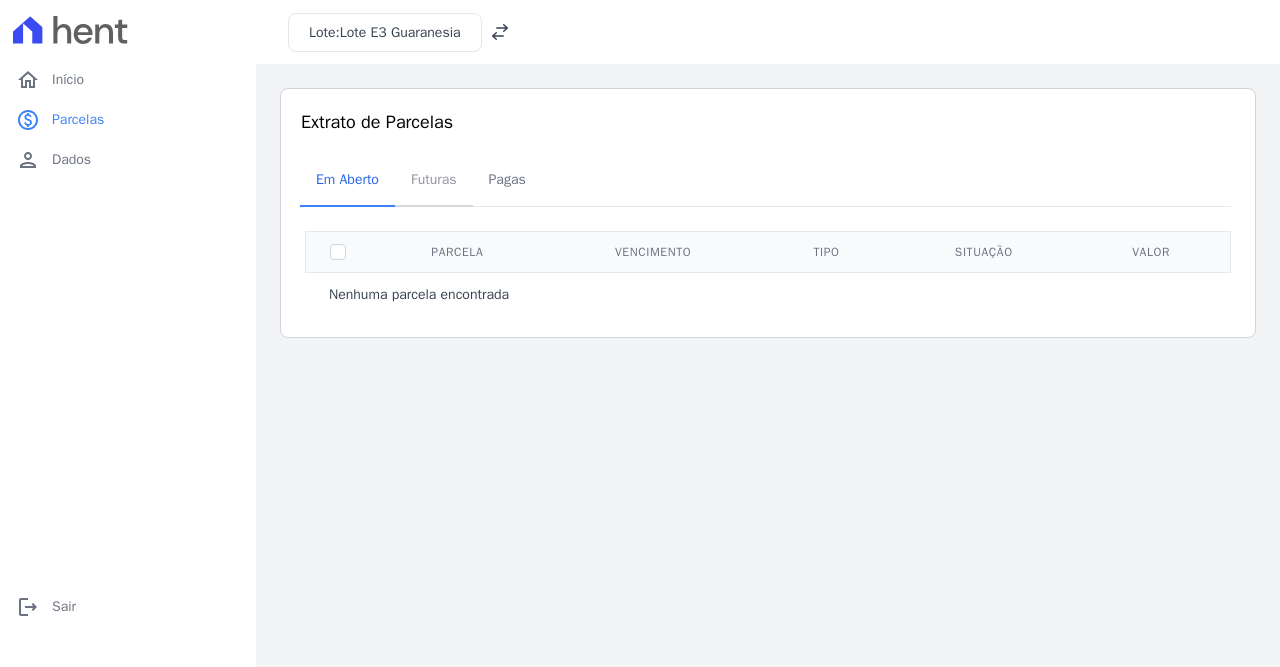click on "Futuras" at bounding box center [434, 179] 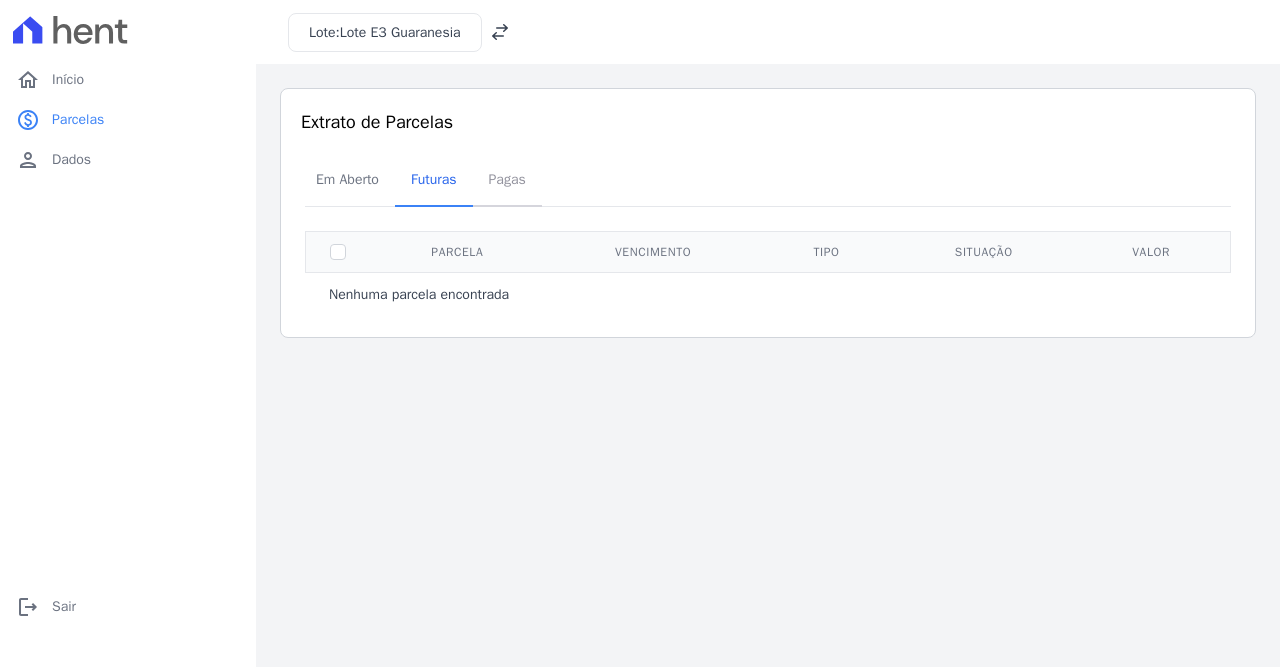 click on "Pagas" at bounding box center [507, 179] 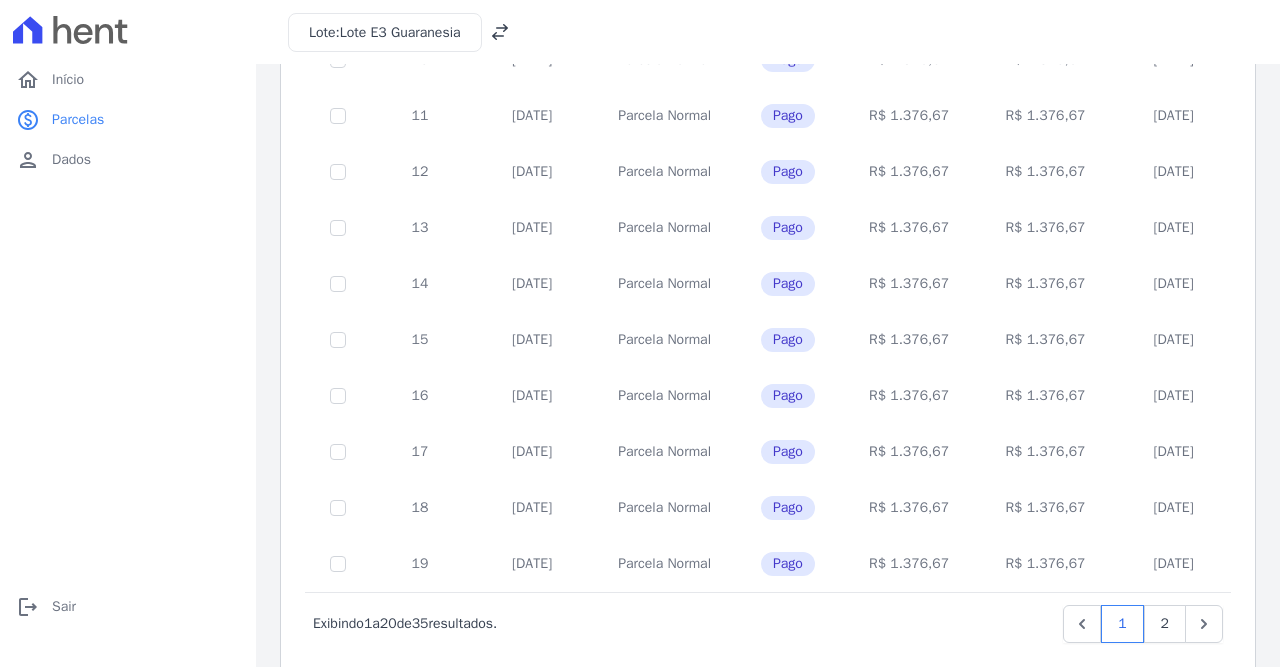 scroll, scrollTop: 855, scrollLeft: 0, axis: vertical 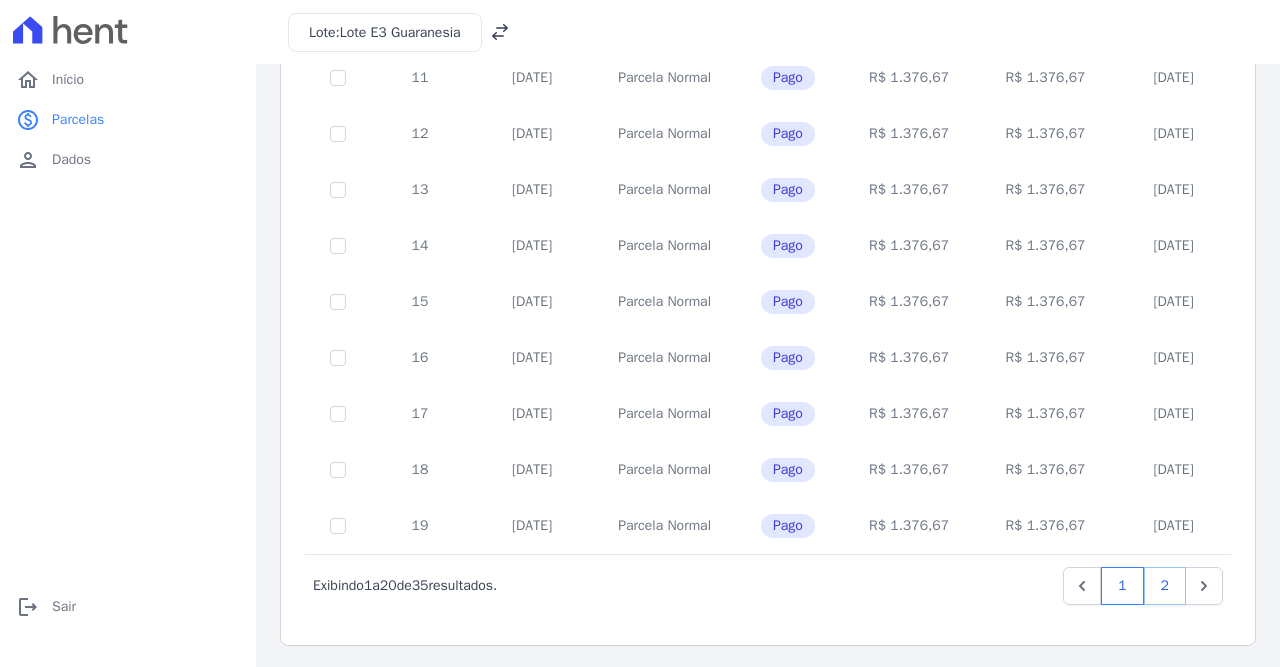 click on "2" at bounding box center (1165, 586) 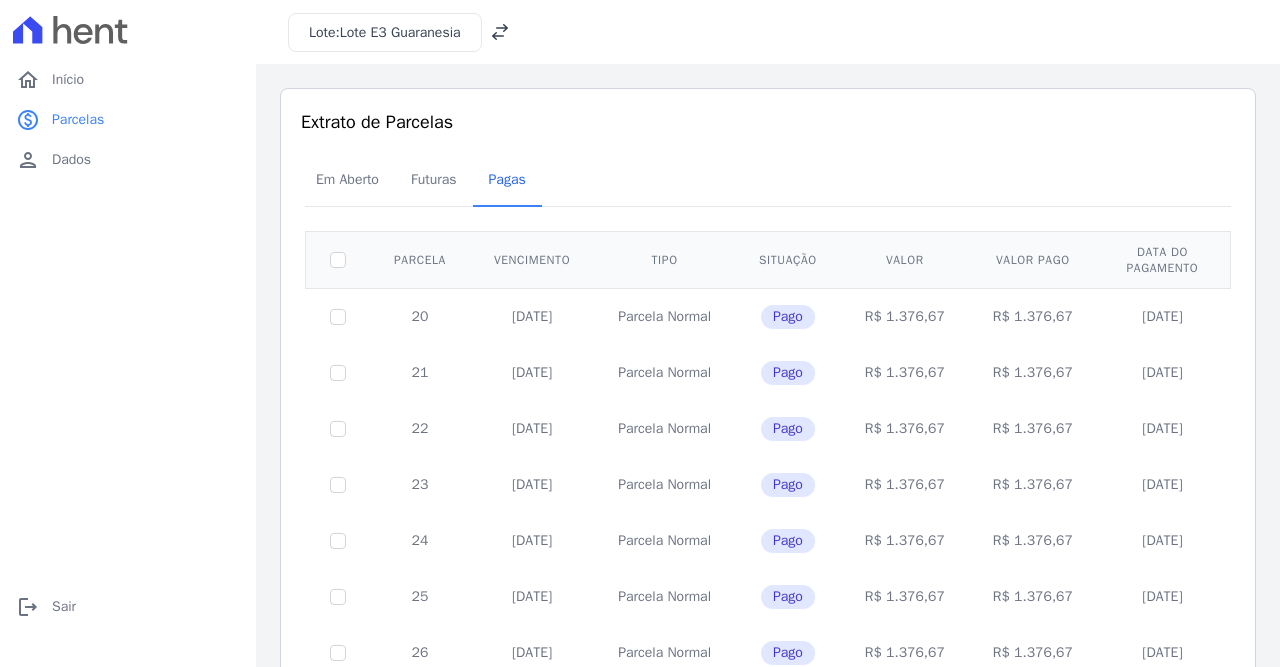 scroll, scrollTop: 575, scrollLeft: 0, axis: vertical 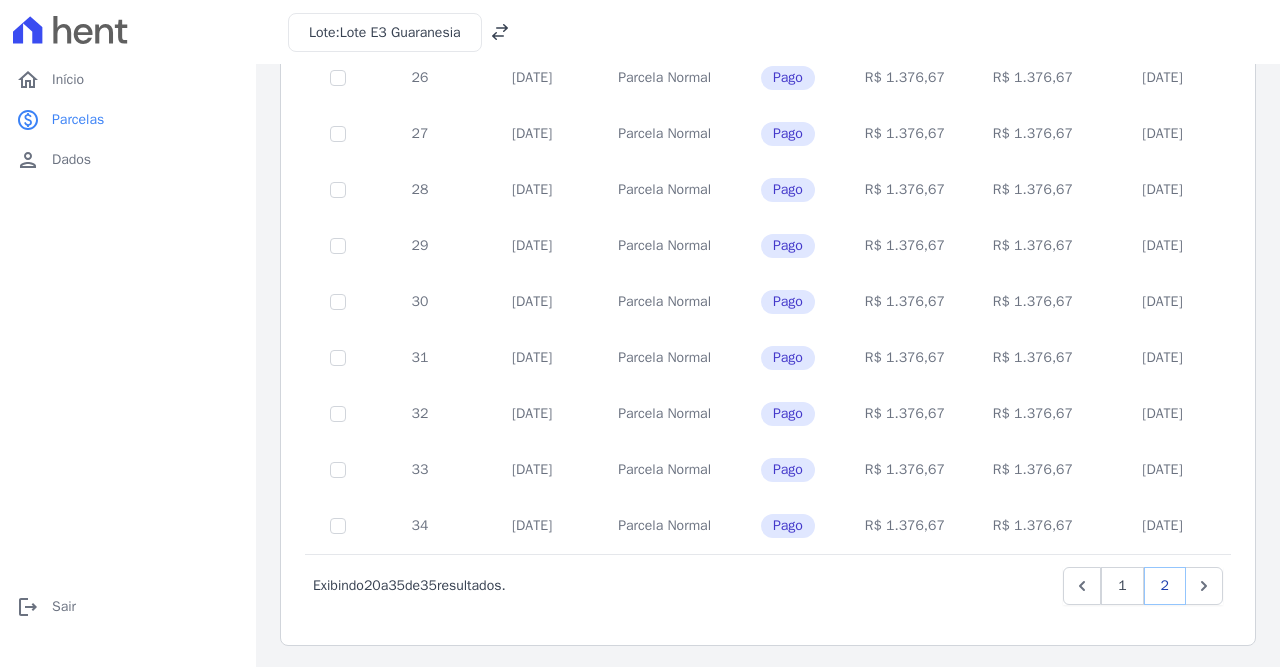 click on "2" at bounding box center [1165, 586] 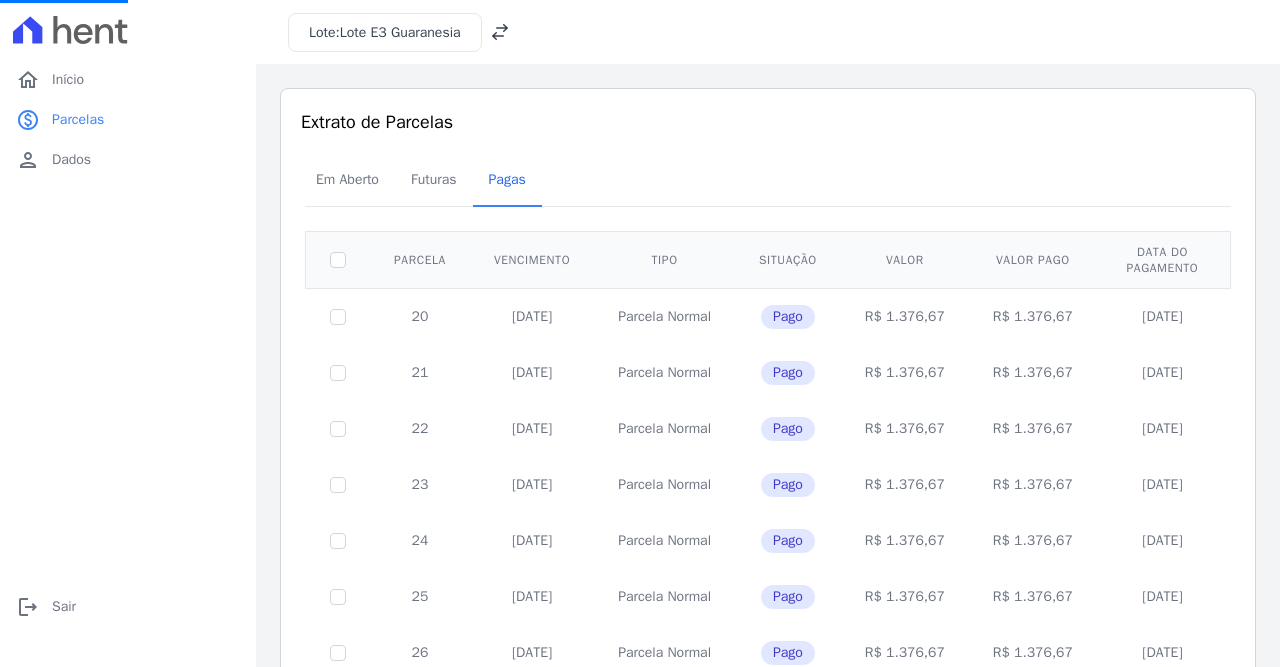 scroll, scrollTop: 575, scrollLeft: 0, axis: vertical 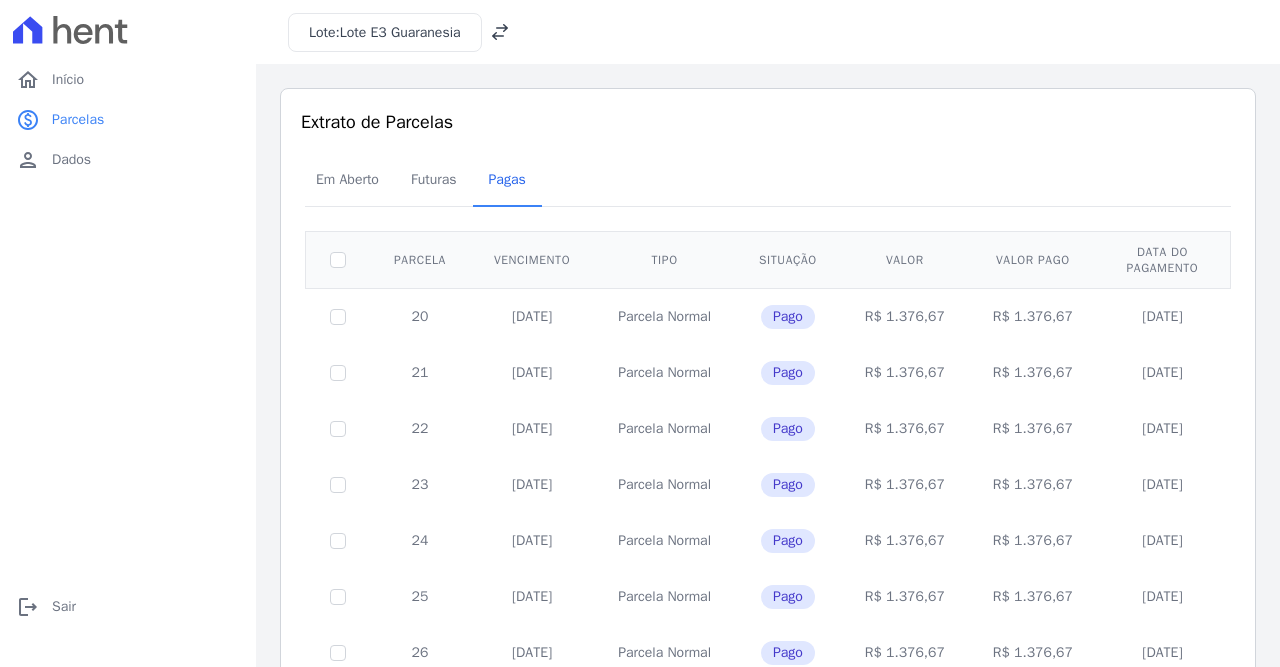 click on "Lote E3 Guaranesia" at bounding box center [400, 32] 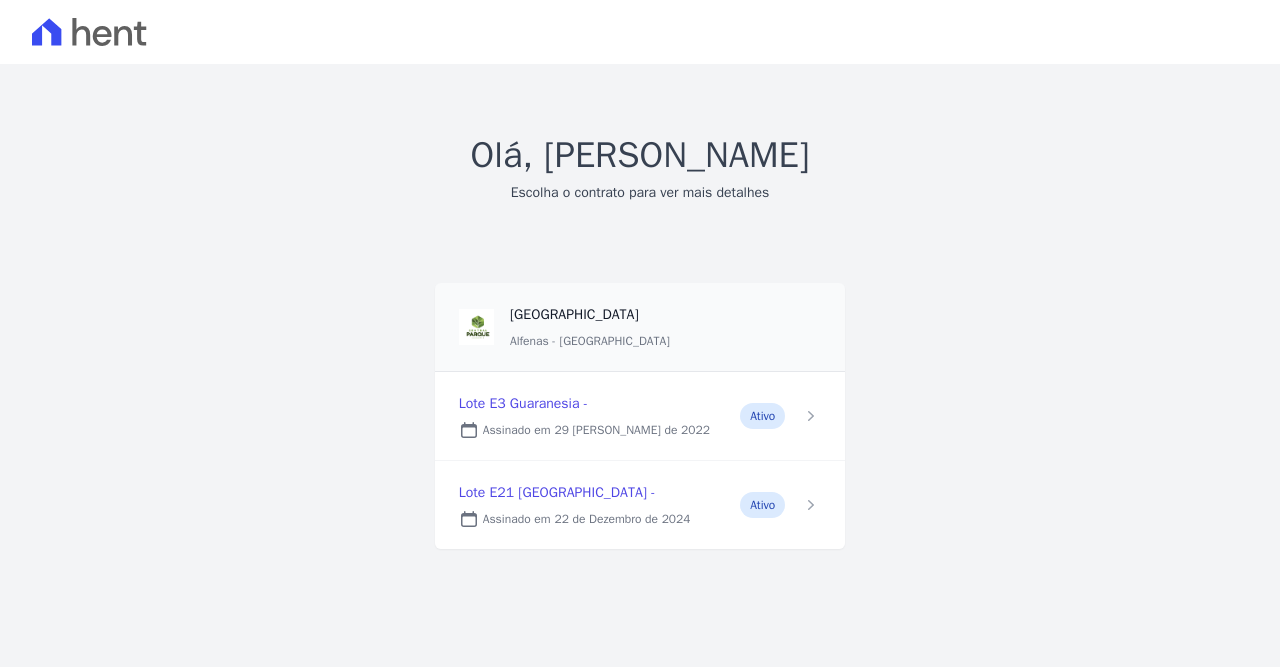 click at bounding box center [640, 505] 